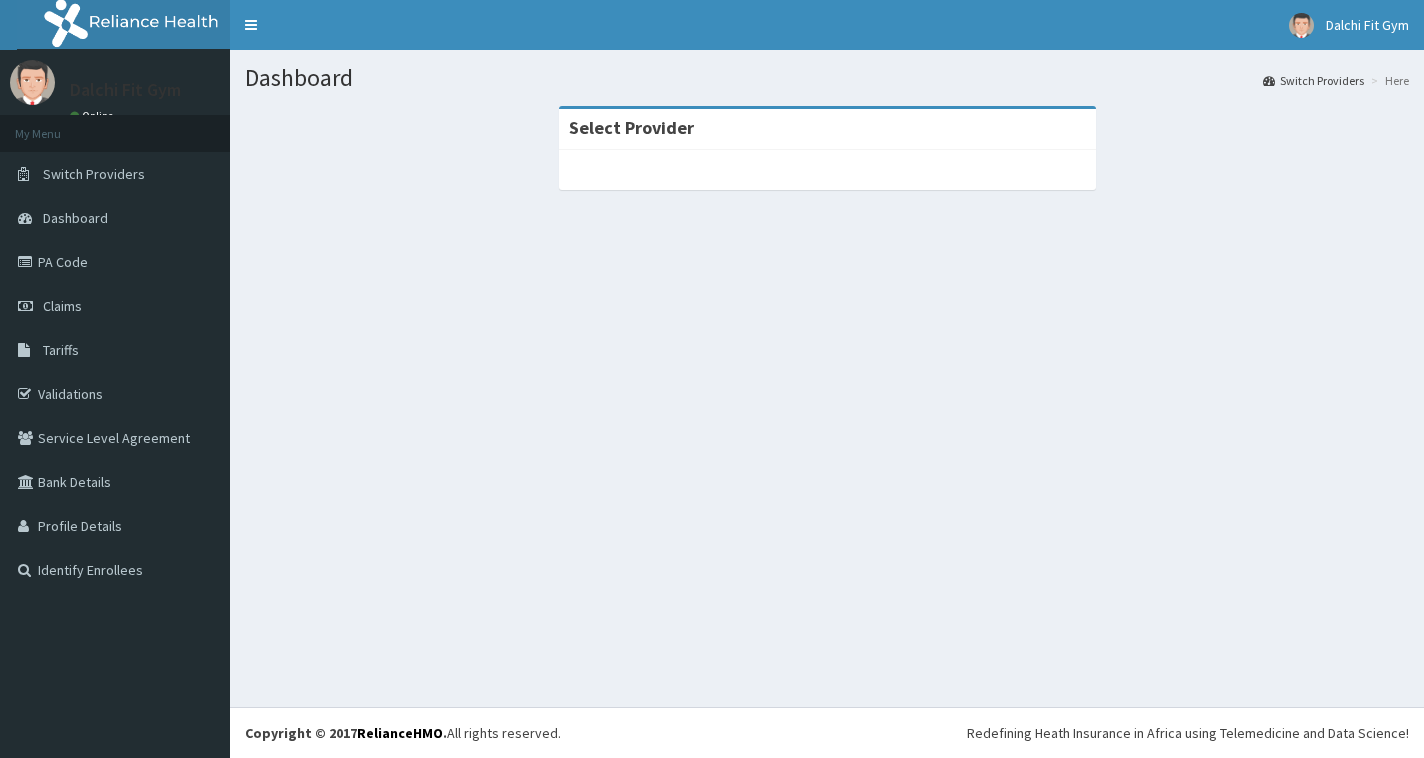 scroll, scrollTop: 0, scrollLeft: 0, axis: both 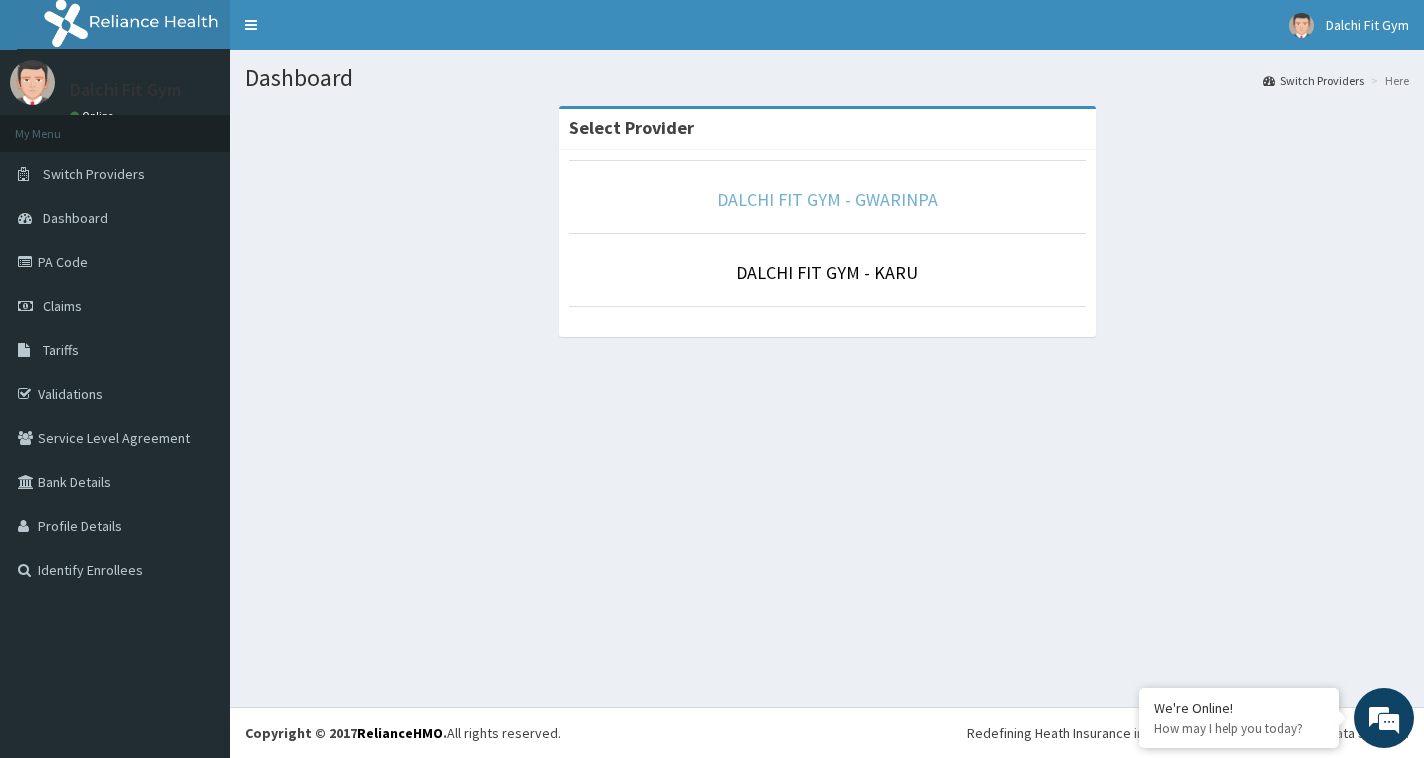 click on "DALCHI FIT GYM - GWARINPA" at bounding box center (827, 199) 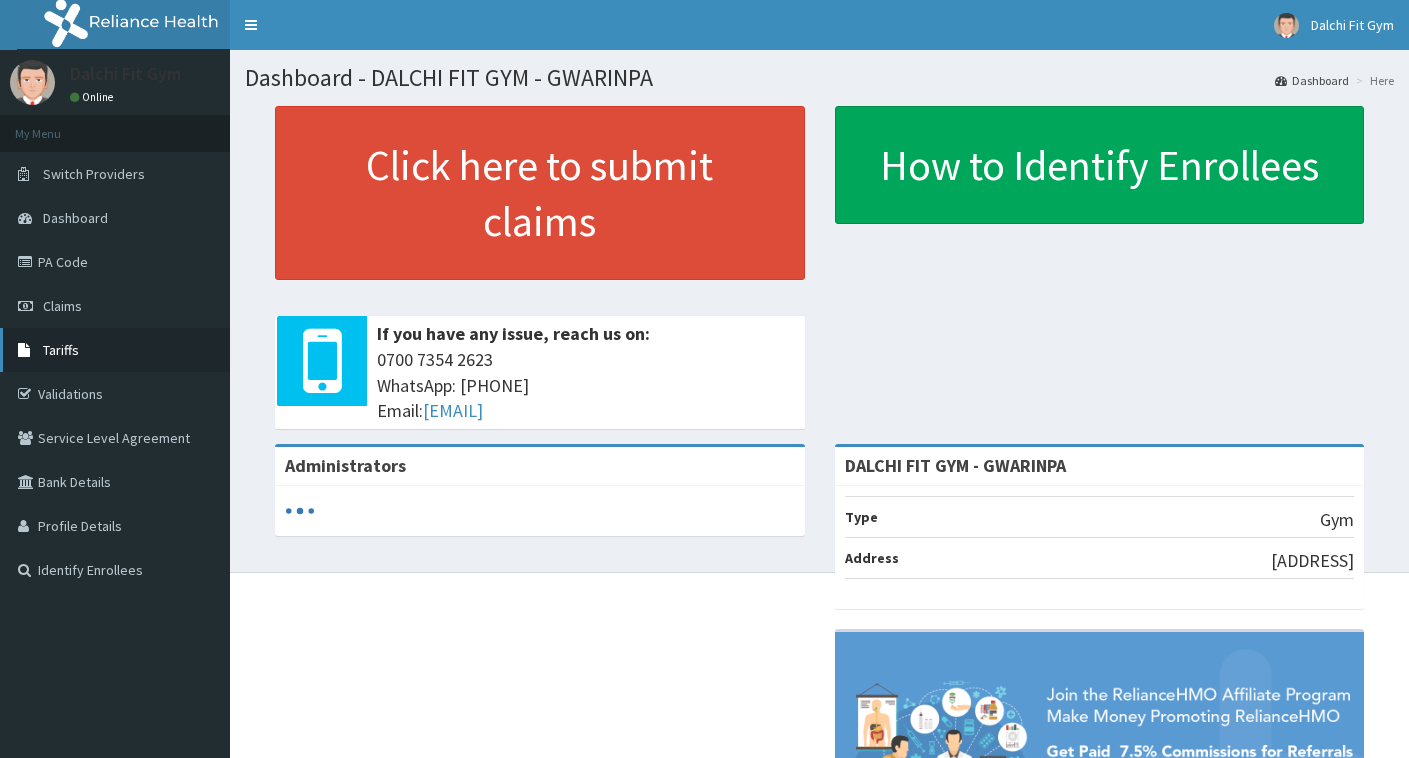 scroll, scrollTop: 0, scrollLeft: 0, axis: both 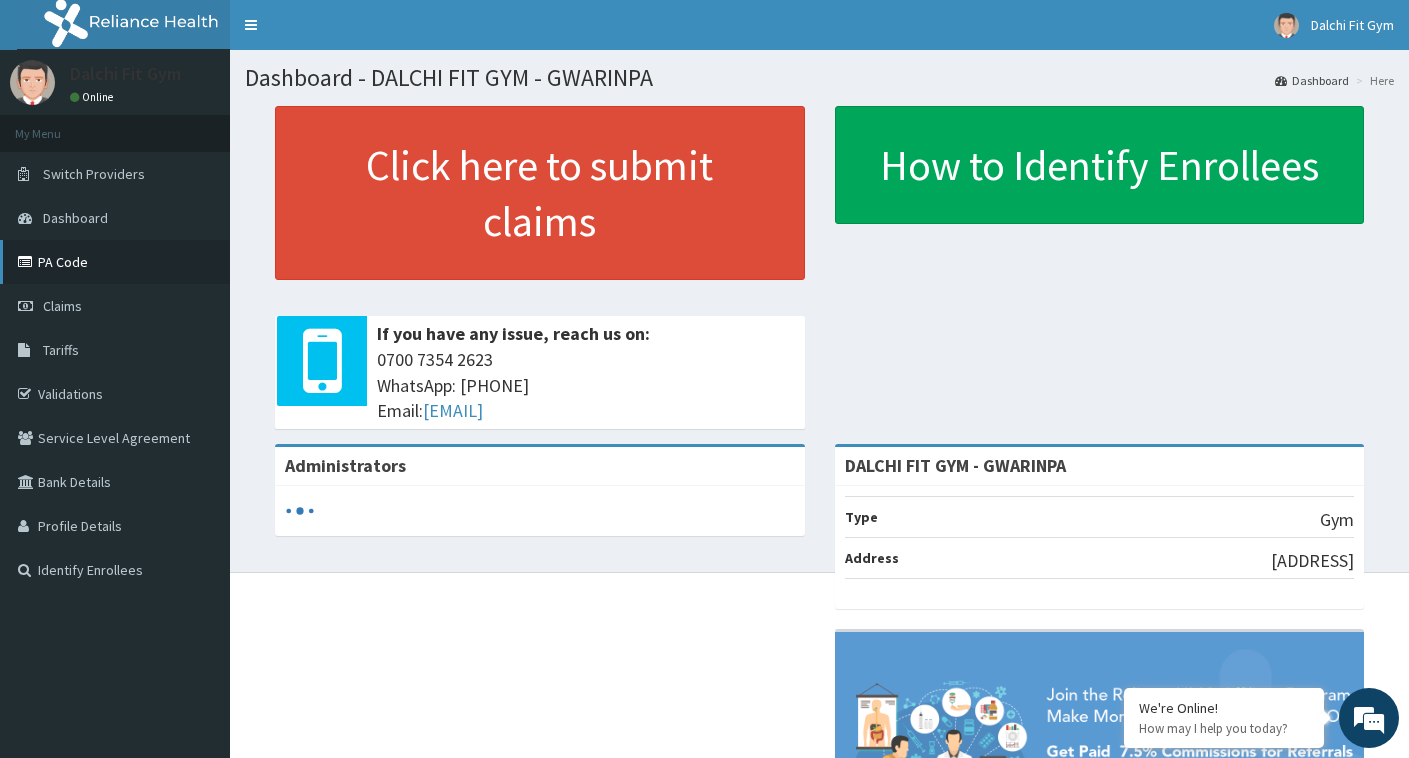 click on "PA Code" at bounding box center [115, 262] 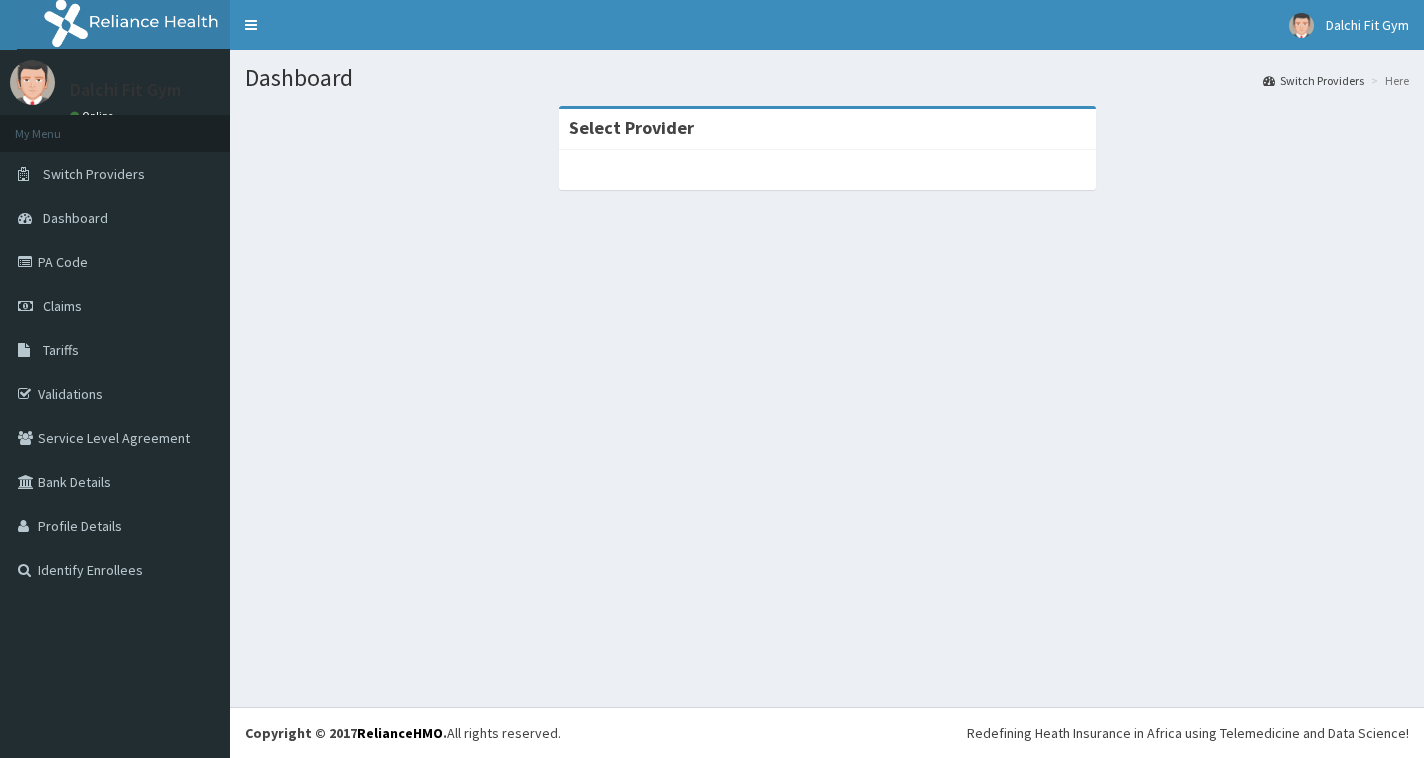 scroll, scrollTop: 0, scrollLeft: 0, axis: both 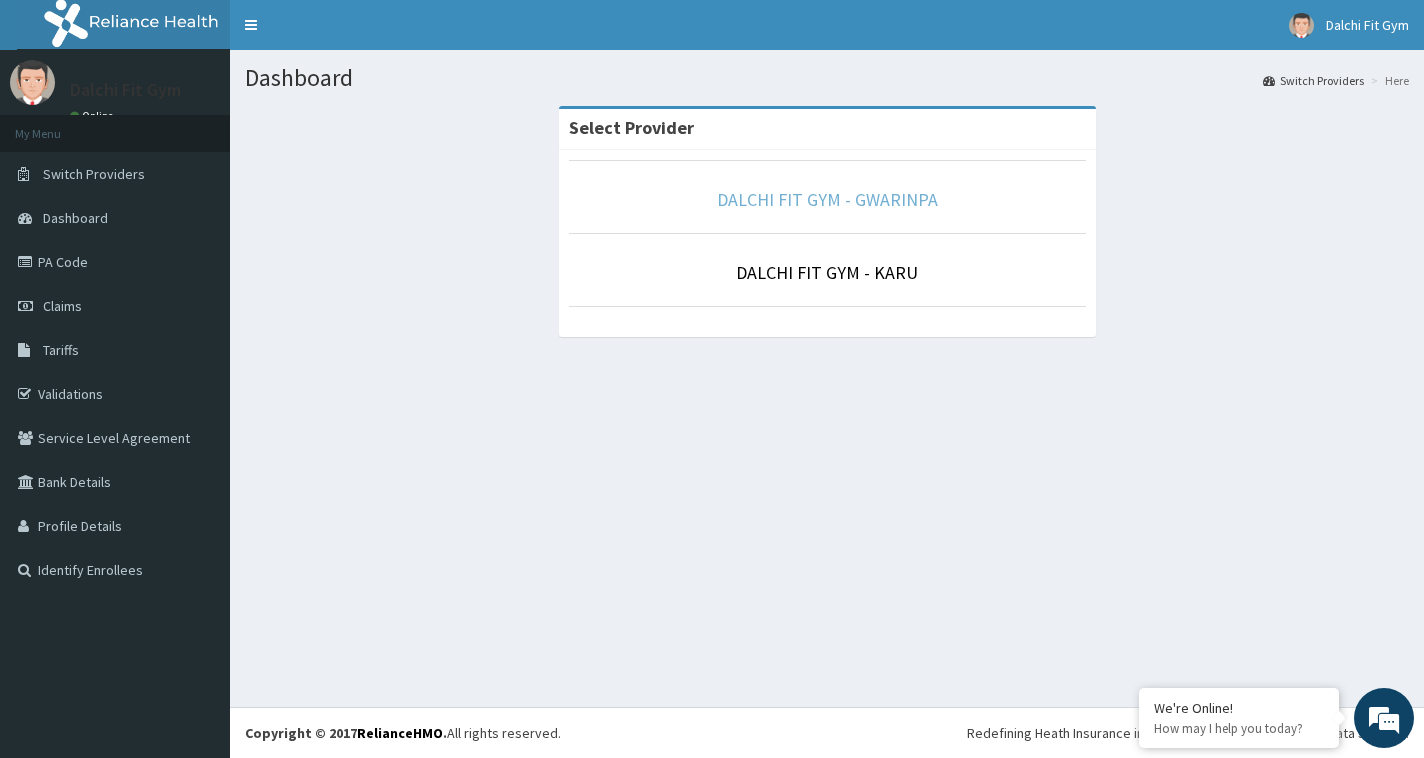 click on "DALCHI FIT GYM - GWARINPA" at bounding box center (827, 199) 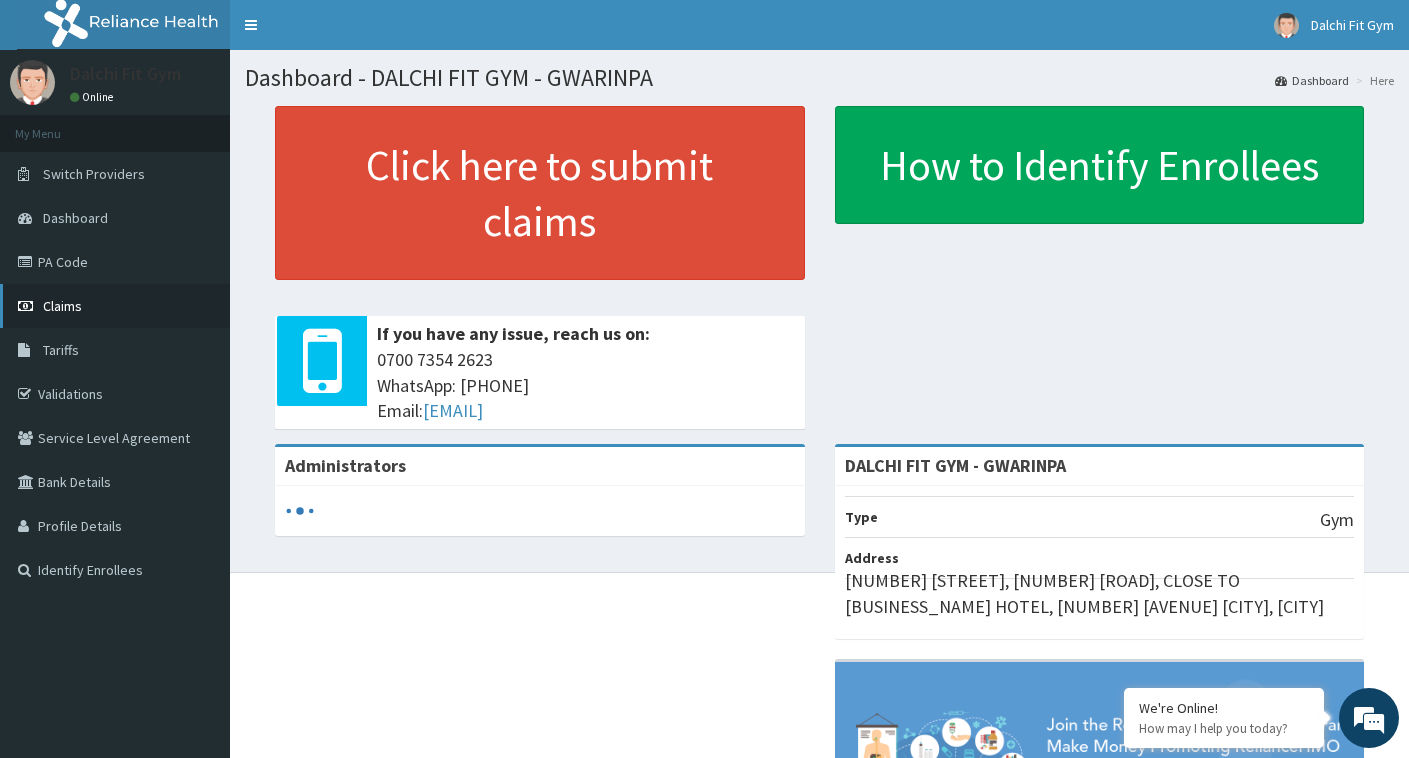 scroll, scrollTop: 0, scrollLeft: 0, axis: both 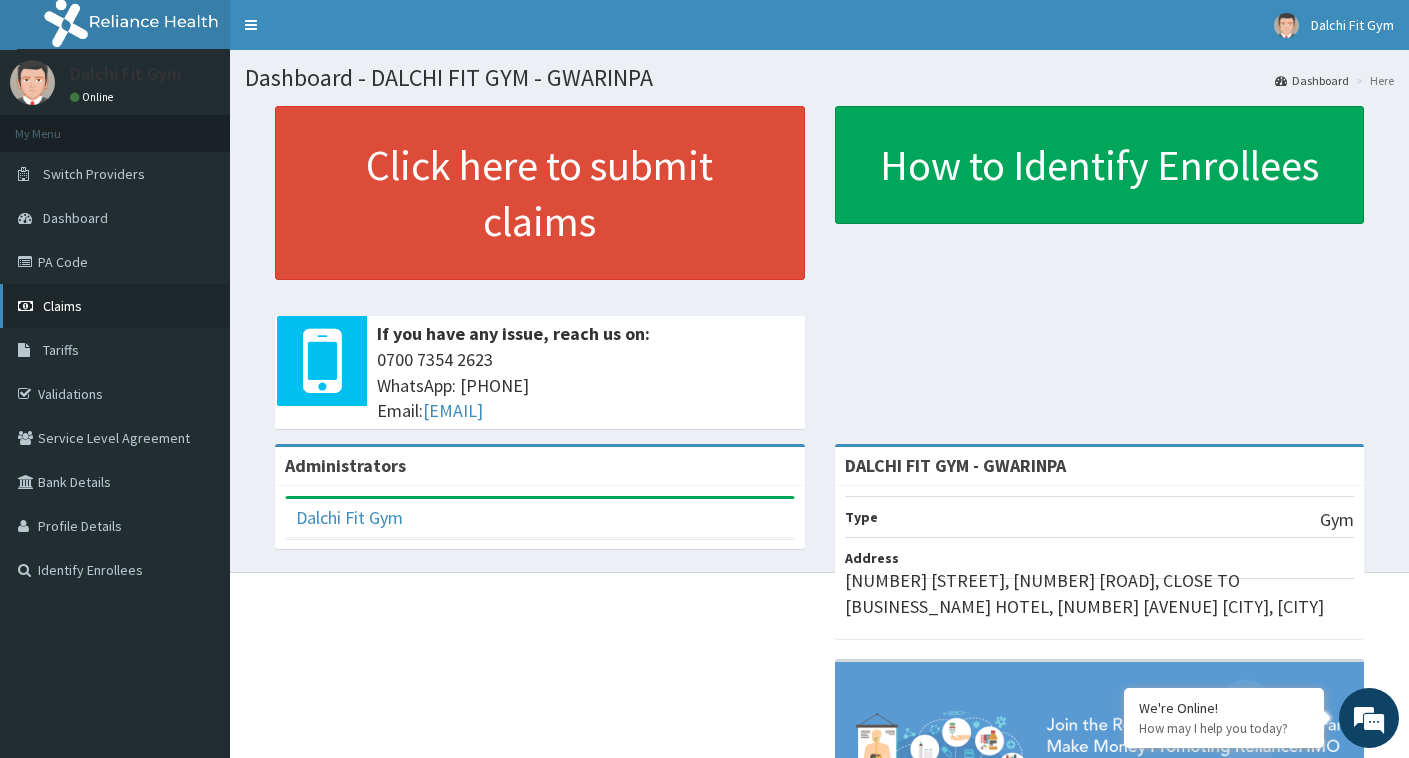 click on "Claims" at bounding box center (115, 306) 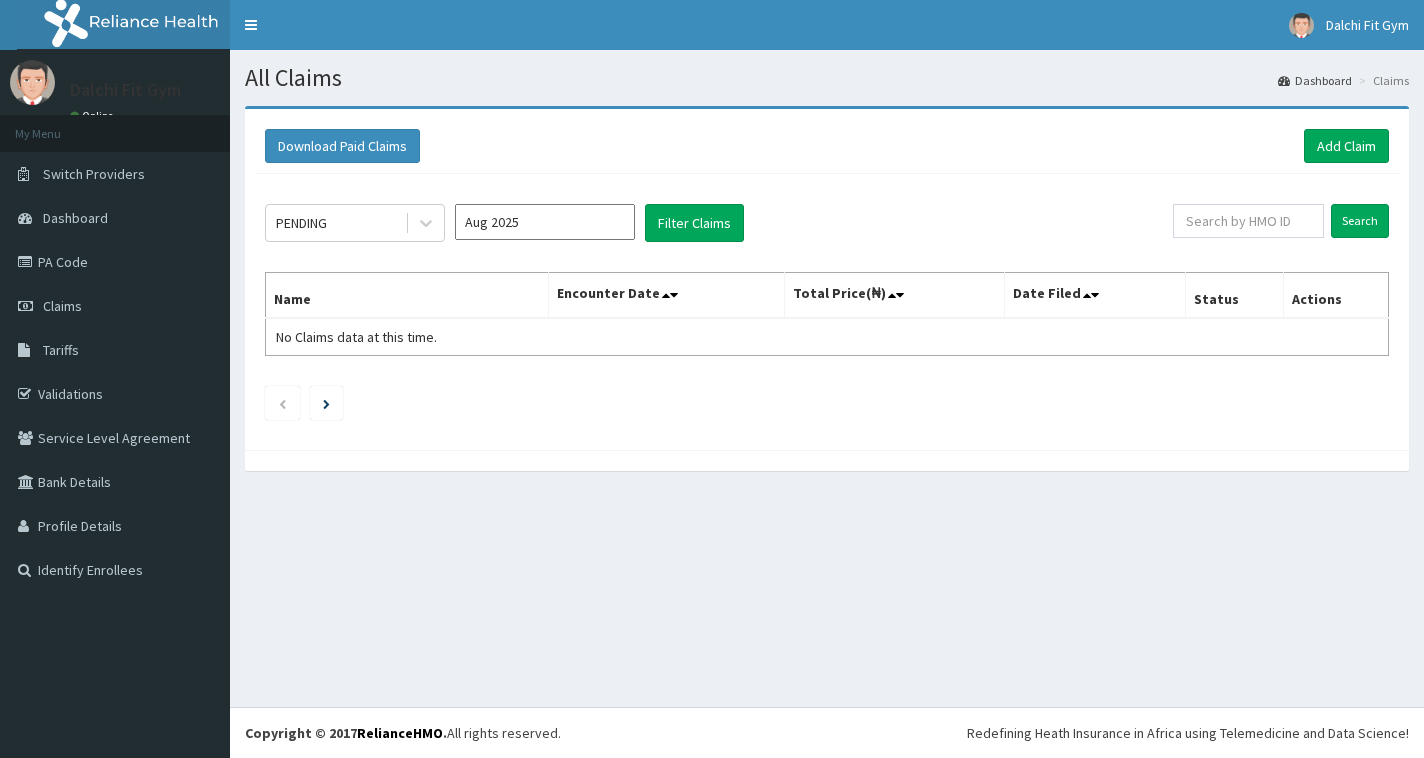 scroll, scrollTop: 0, scrollLeft: 0, axis: both 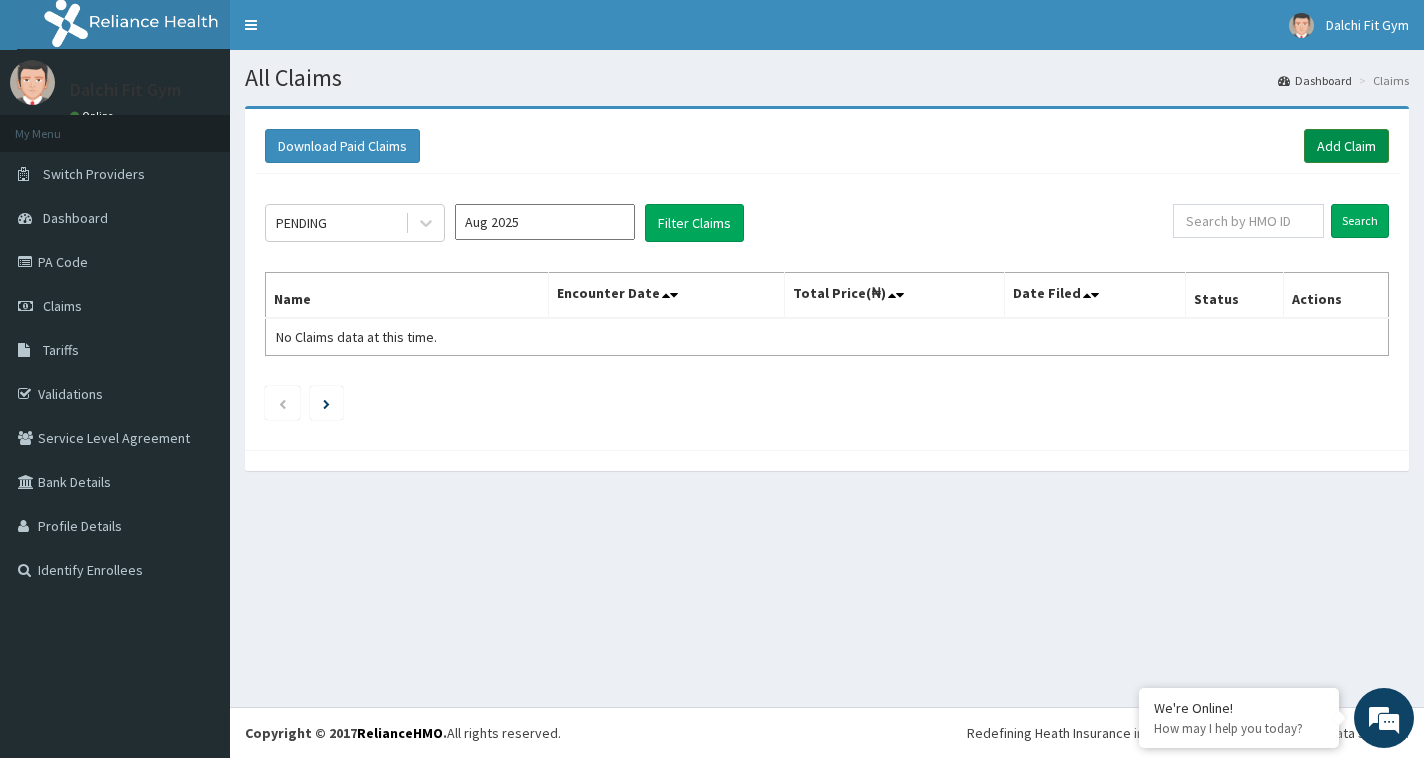 click on "Add Claim" at bounding box center (1346, 146) 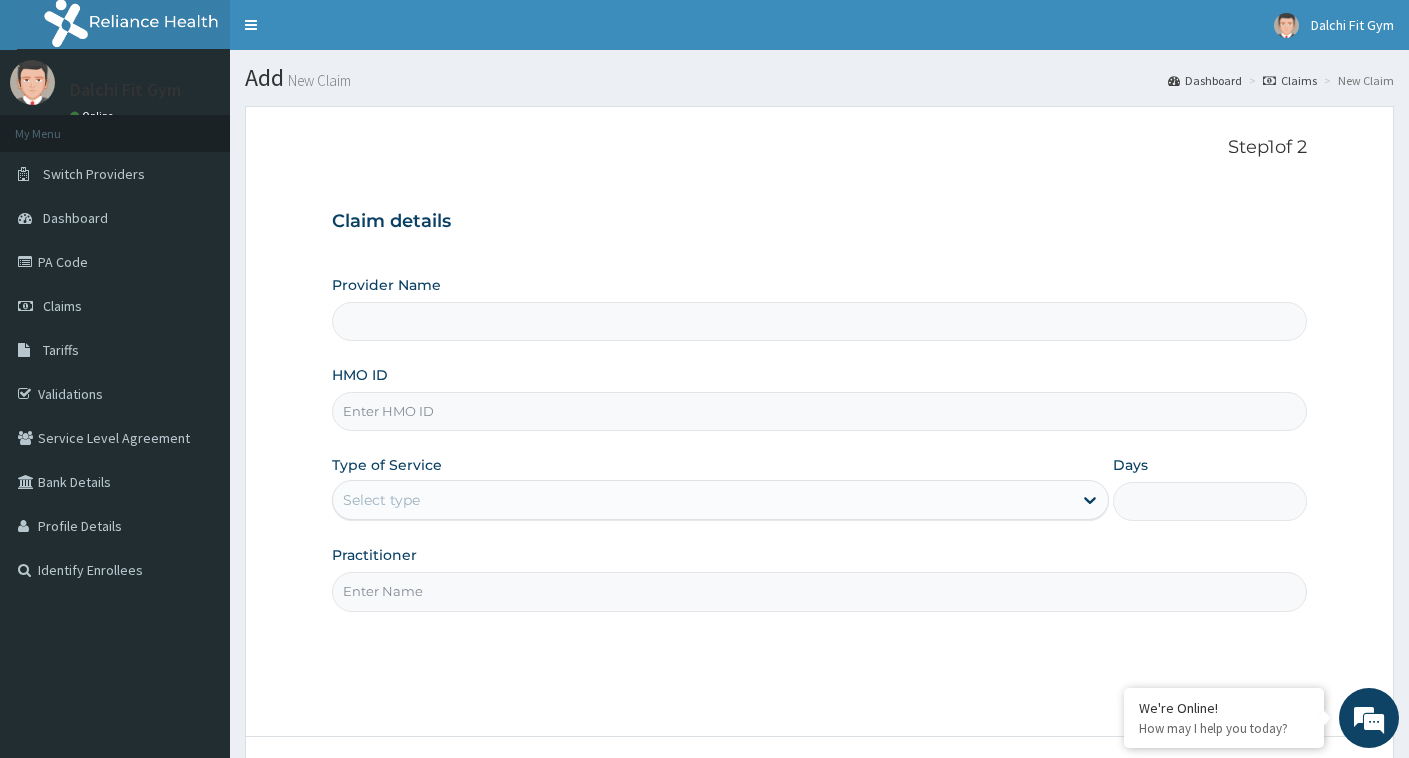 scroll, scrollTop: 0, scrollLeft: 0, axis: both 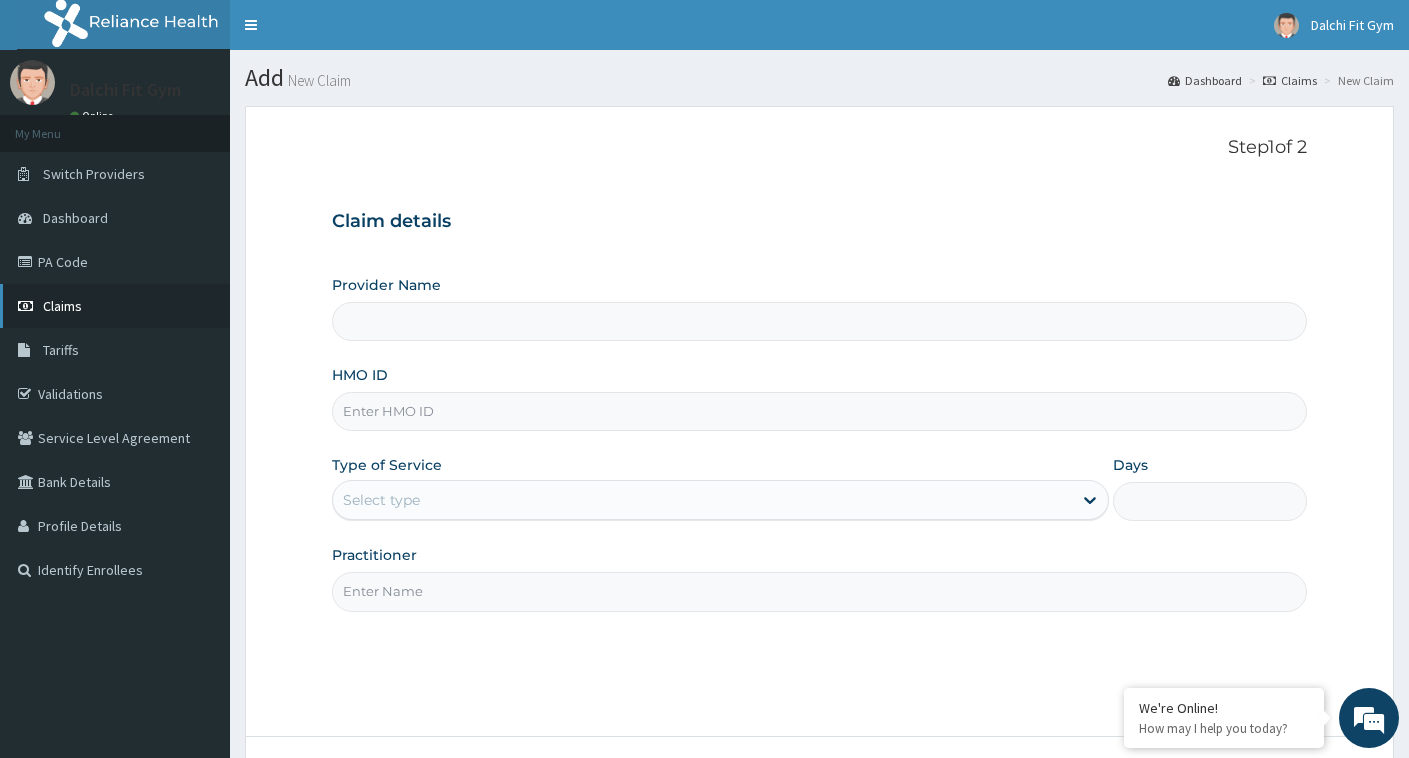 type on "DALCHI FIT GYM - GWARINPA" 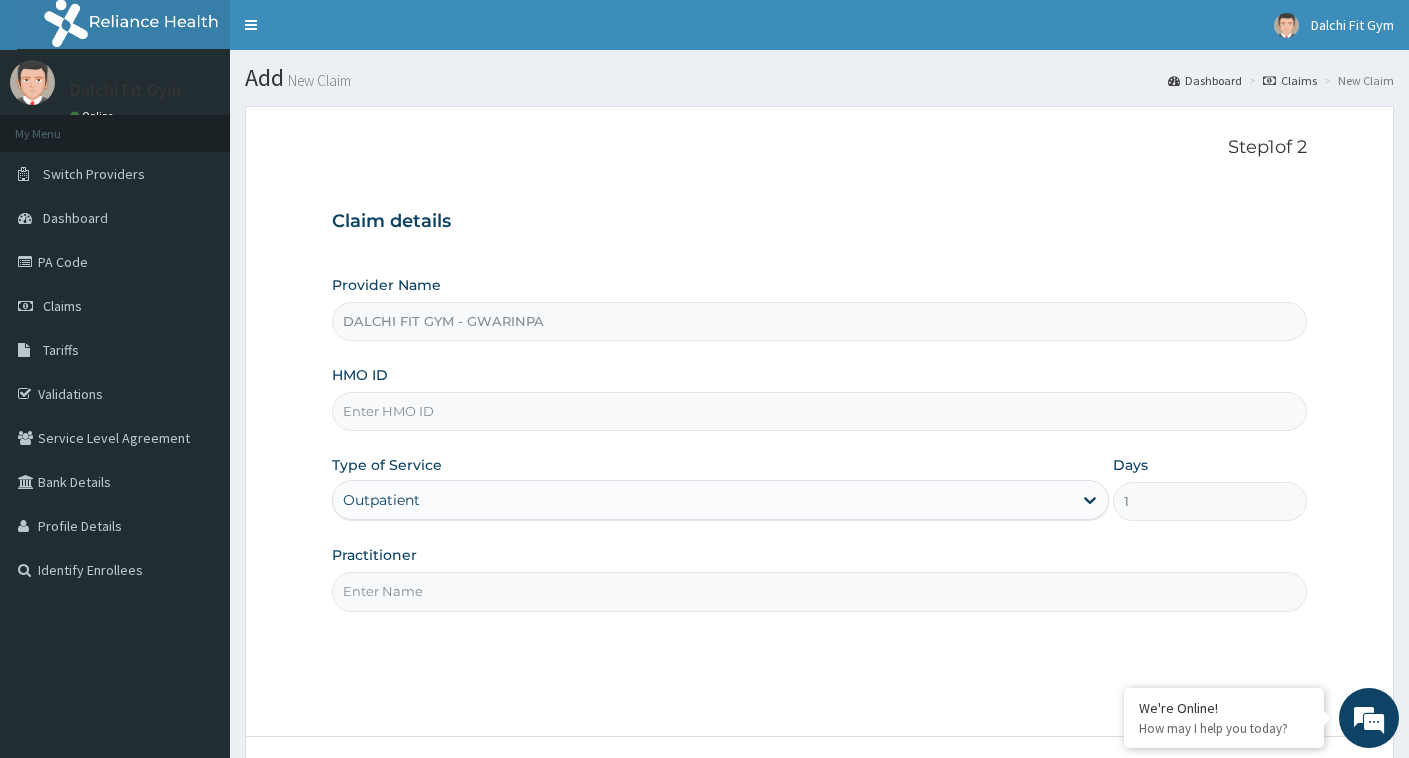 click on "HMO ID" at bounding box center (819, 411) 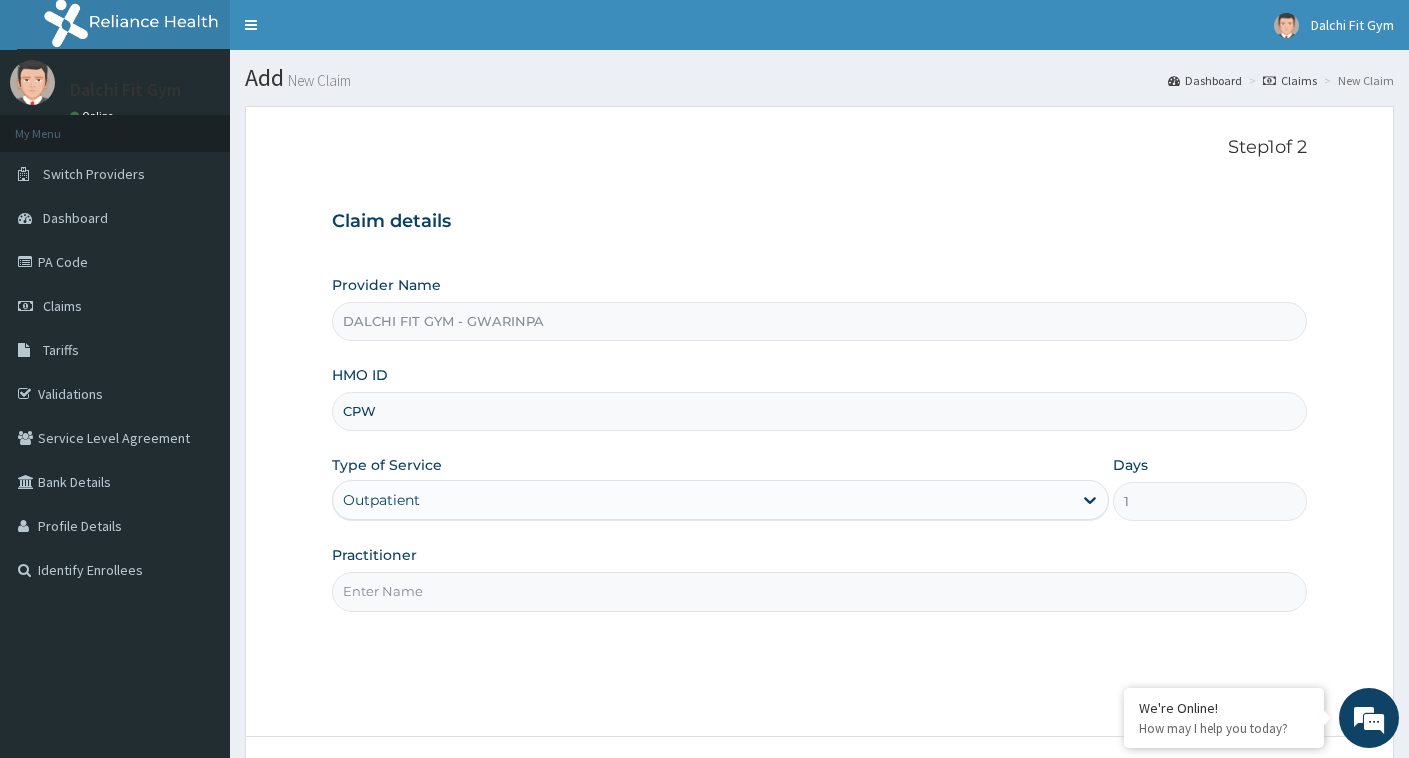 scroll, scrollTop: 0, scrollLeft: 0, axis: both 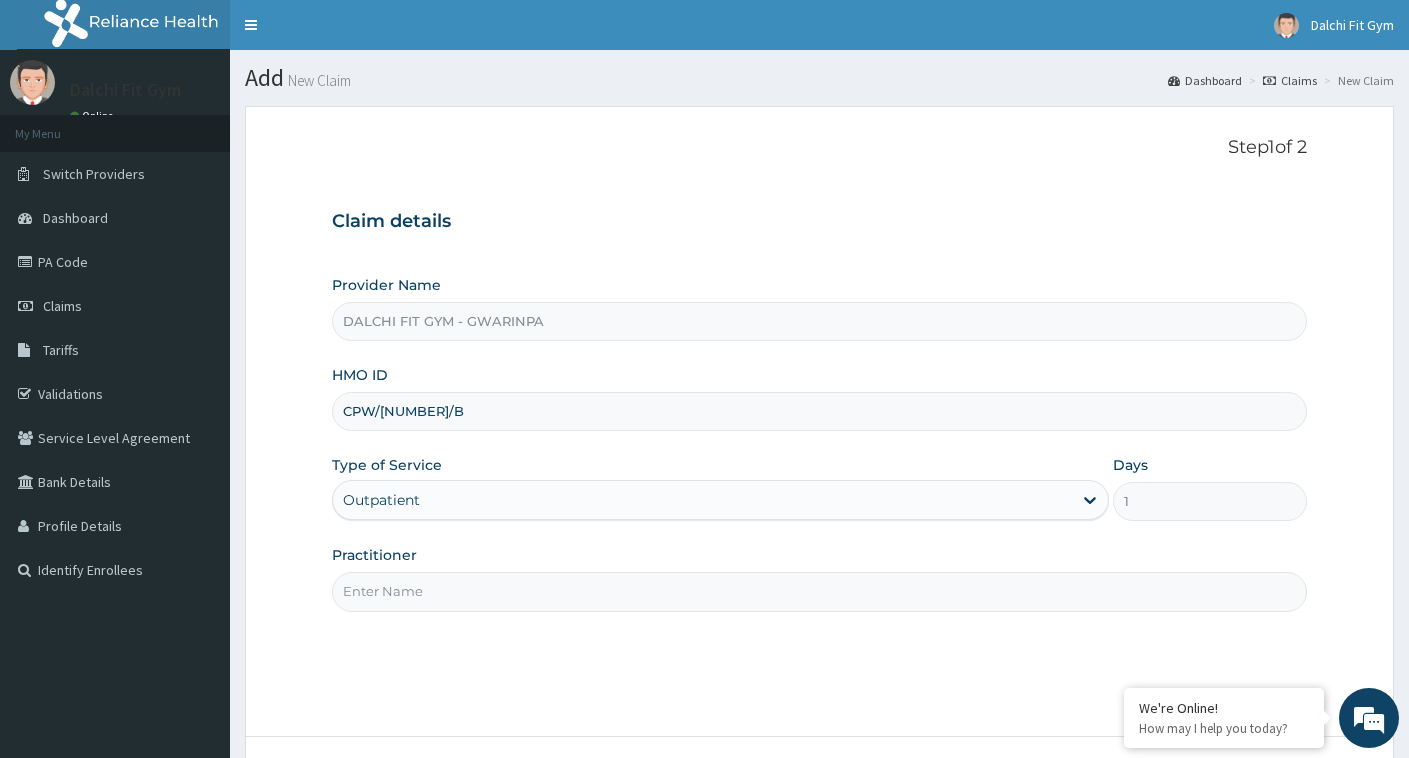 type on "CPW/[NUMBER]/B" 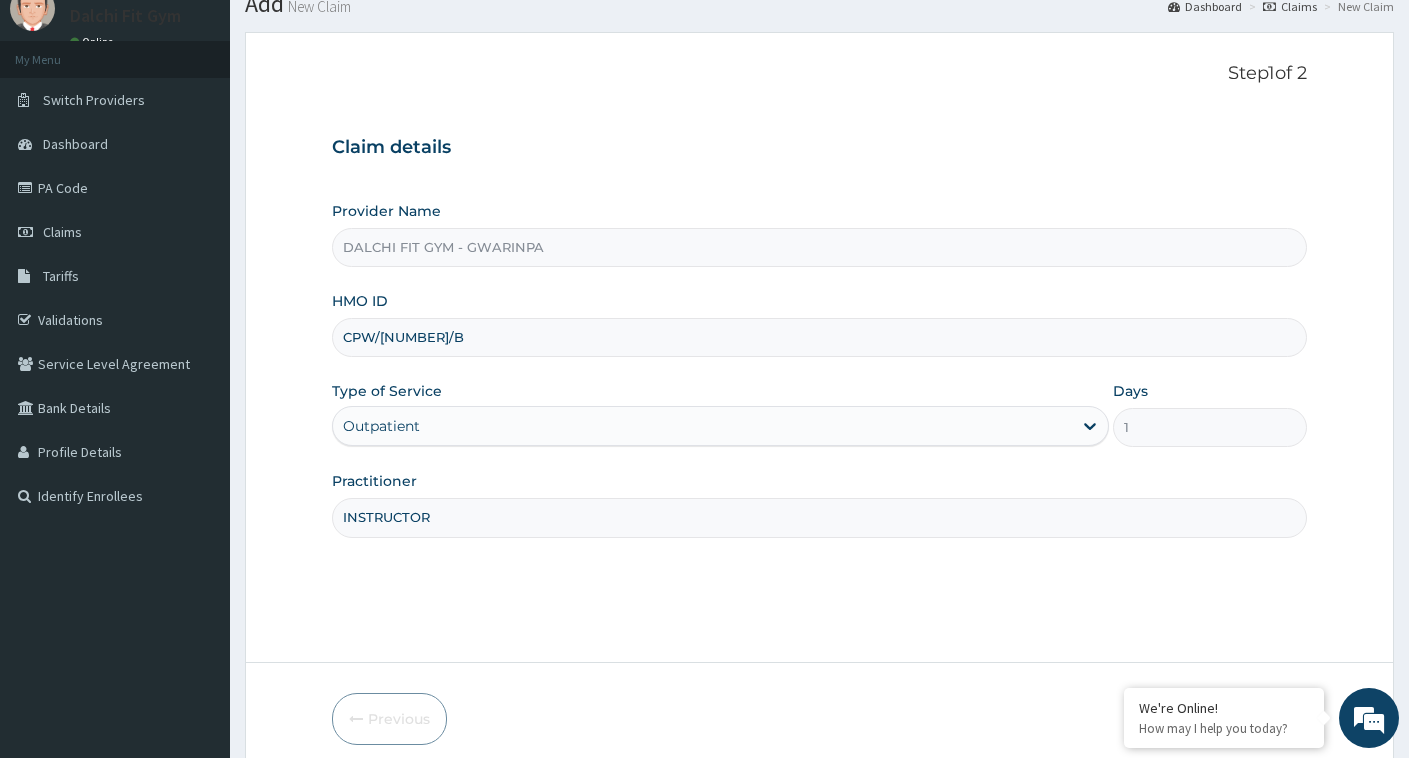 scroll, scrollTop: 158, scrollLeft: 0, axis: vertical 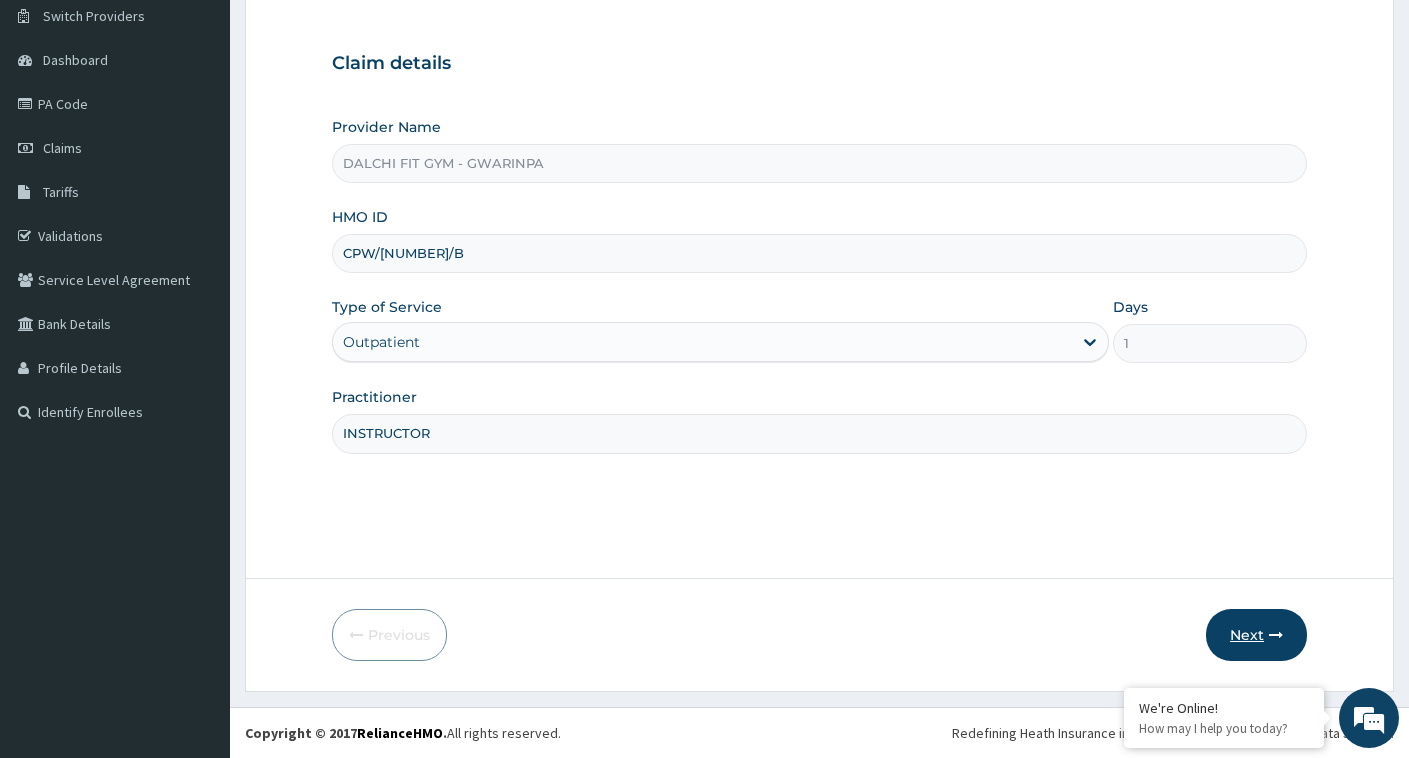 type on "INSTRUCTOR" 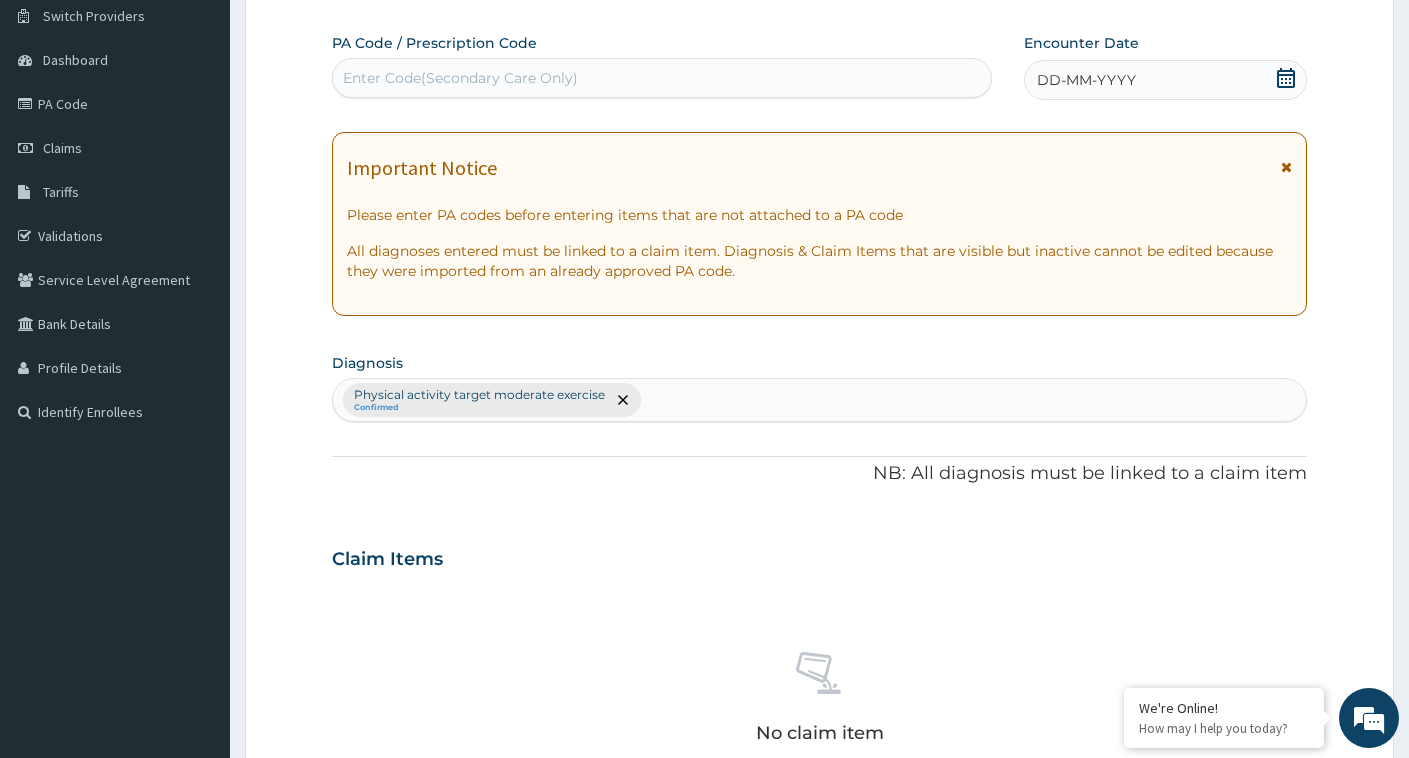 click on "Enter Code(Secondary Care Only)" at bounding box center (460, 78) 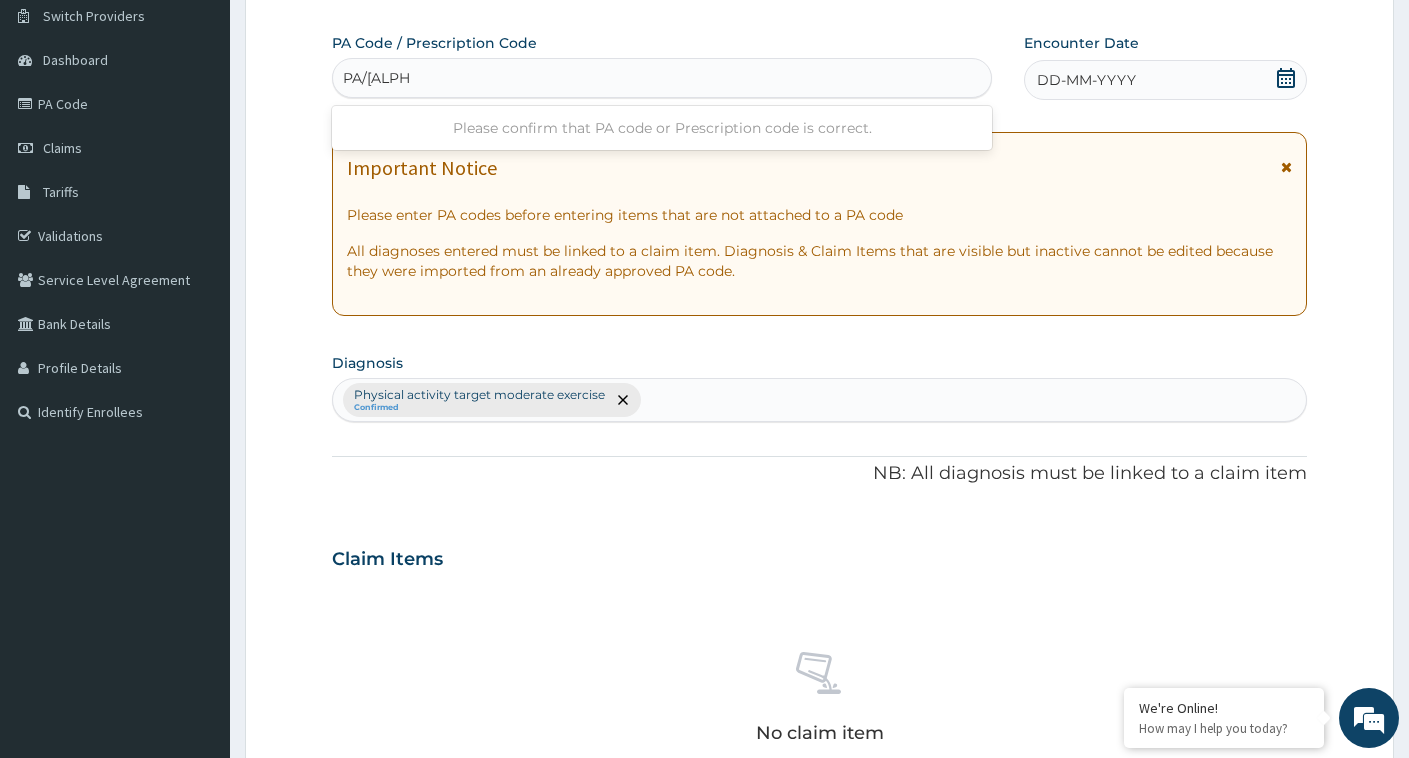 type on "PA/[ALPHANUM]" 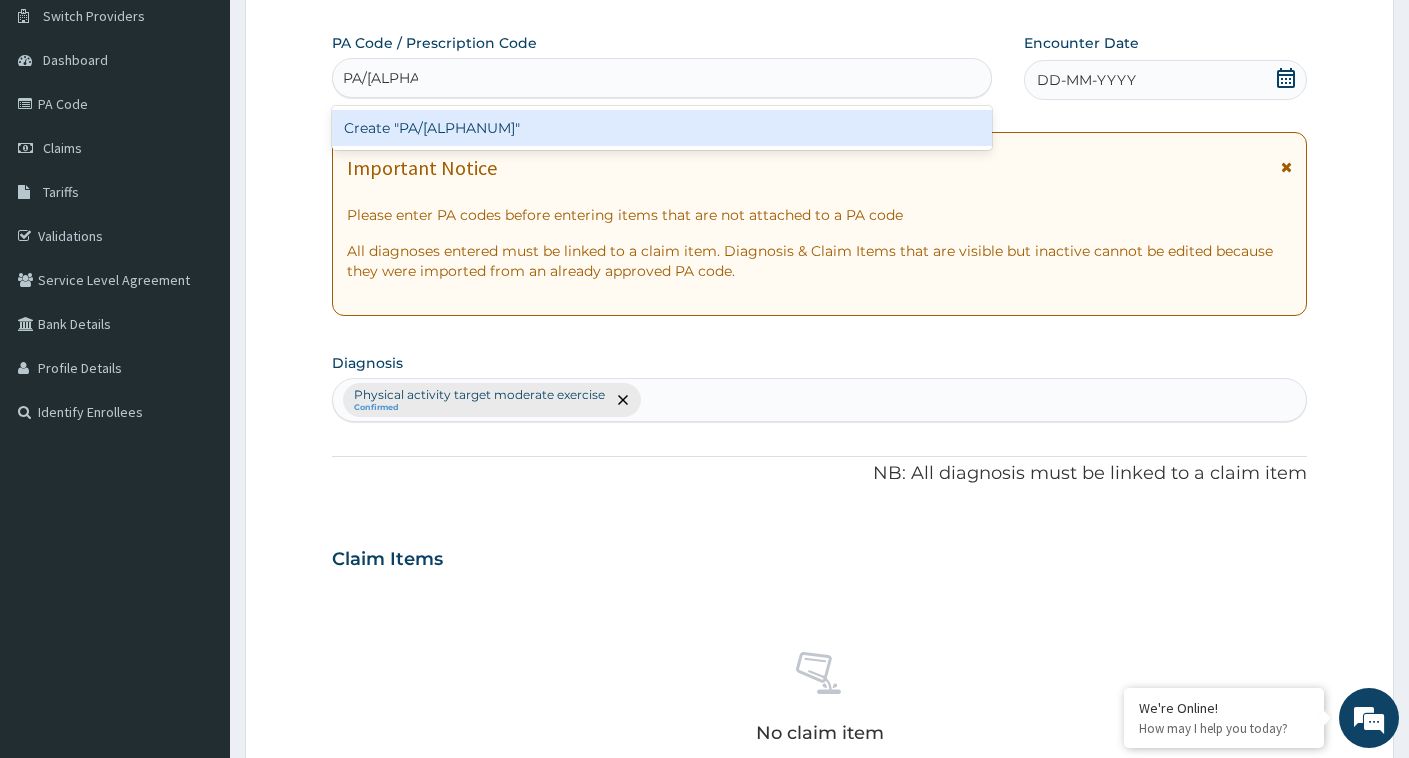 click on "Create "PA/[ALPHANUM]"" at bounding box center (662, 128) 